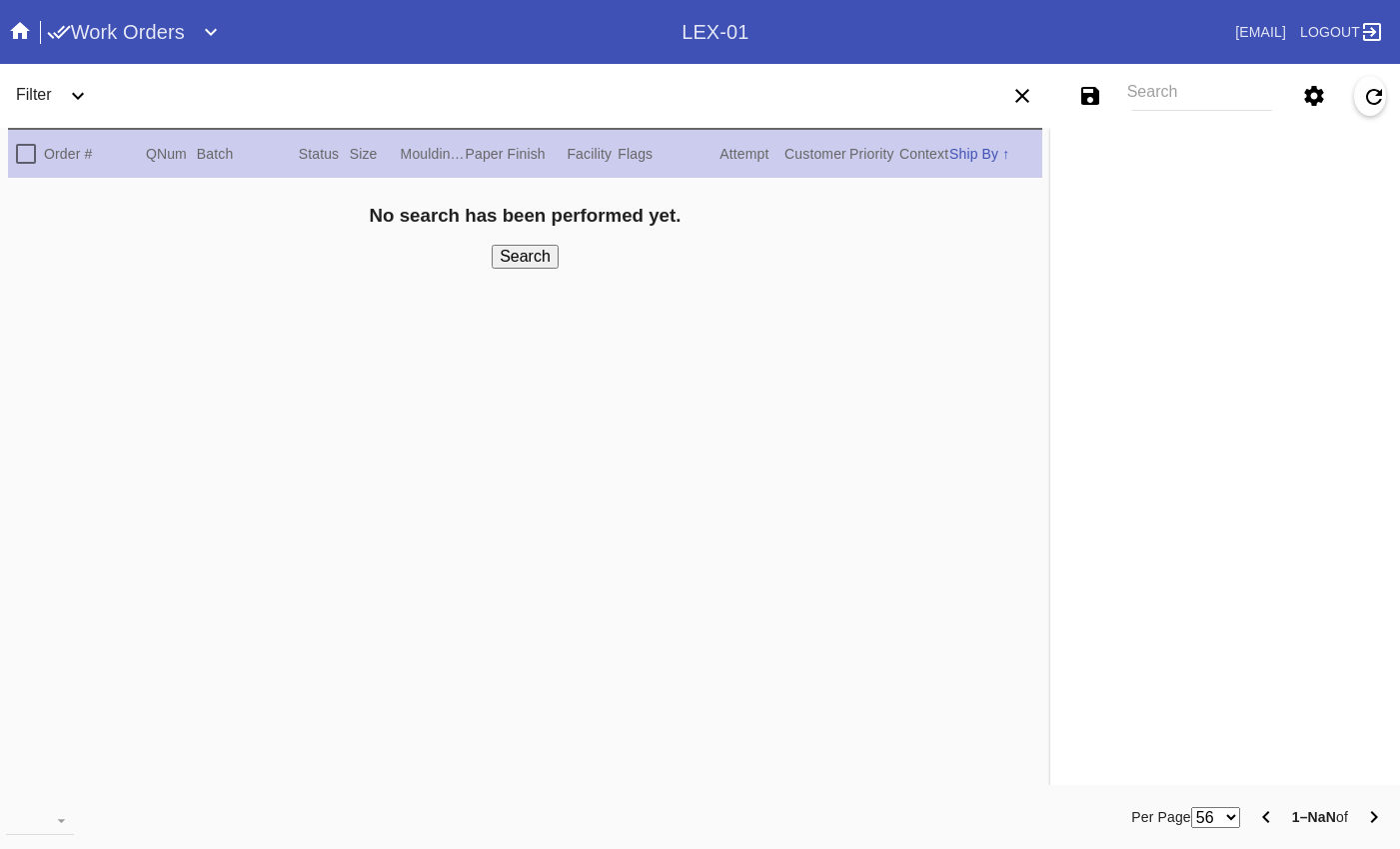 scroll, scrollTop: 0, scrollLeft: 0, axis: both 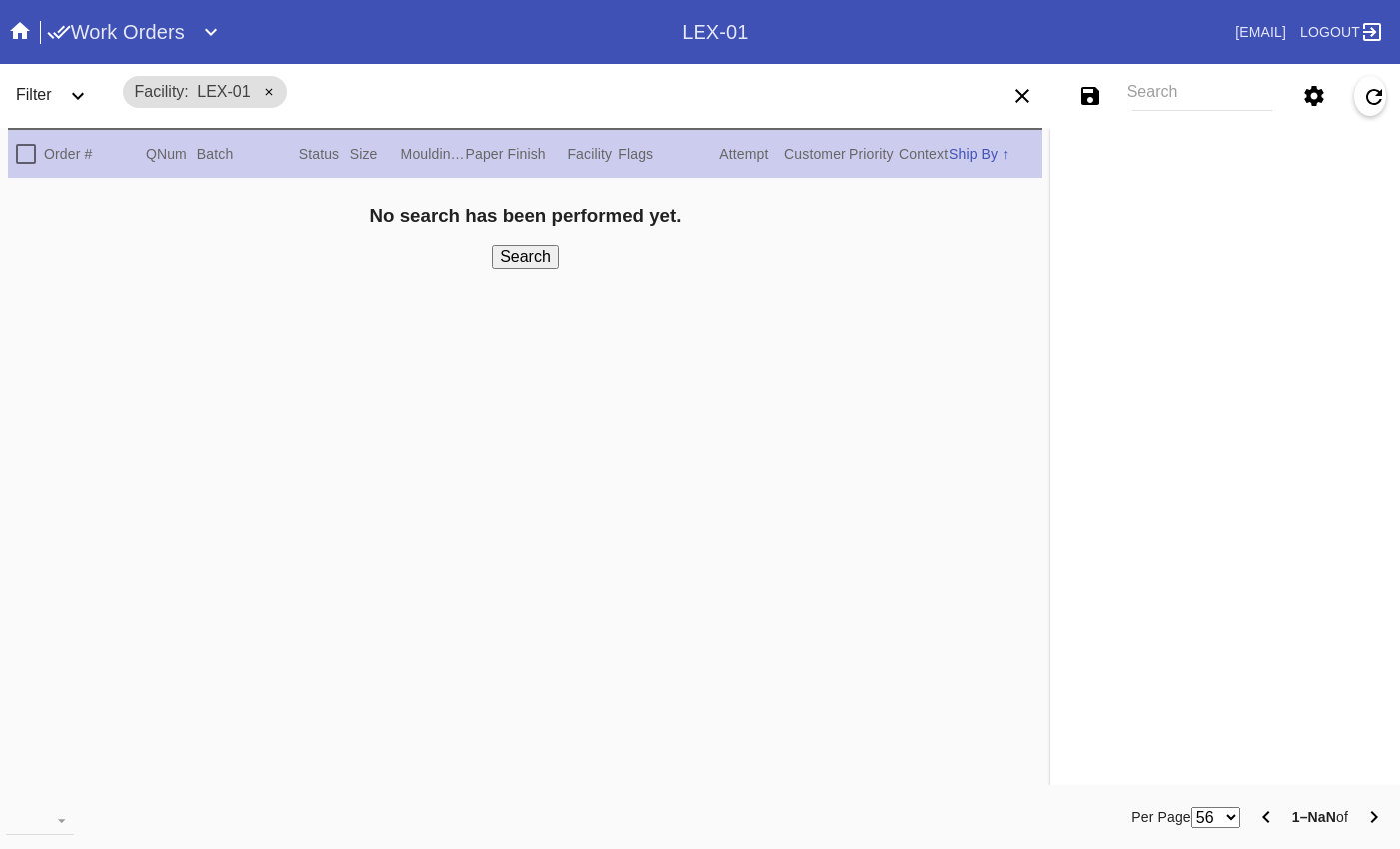 click on "Search" at bounding box center (1202, 96) 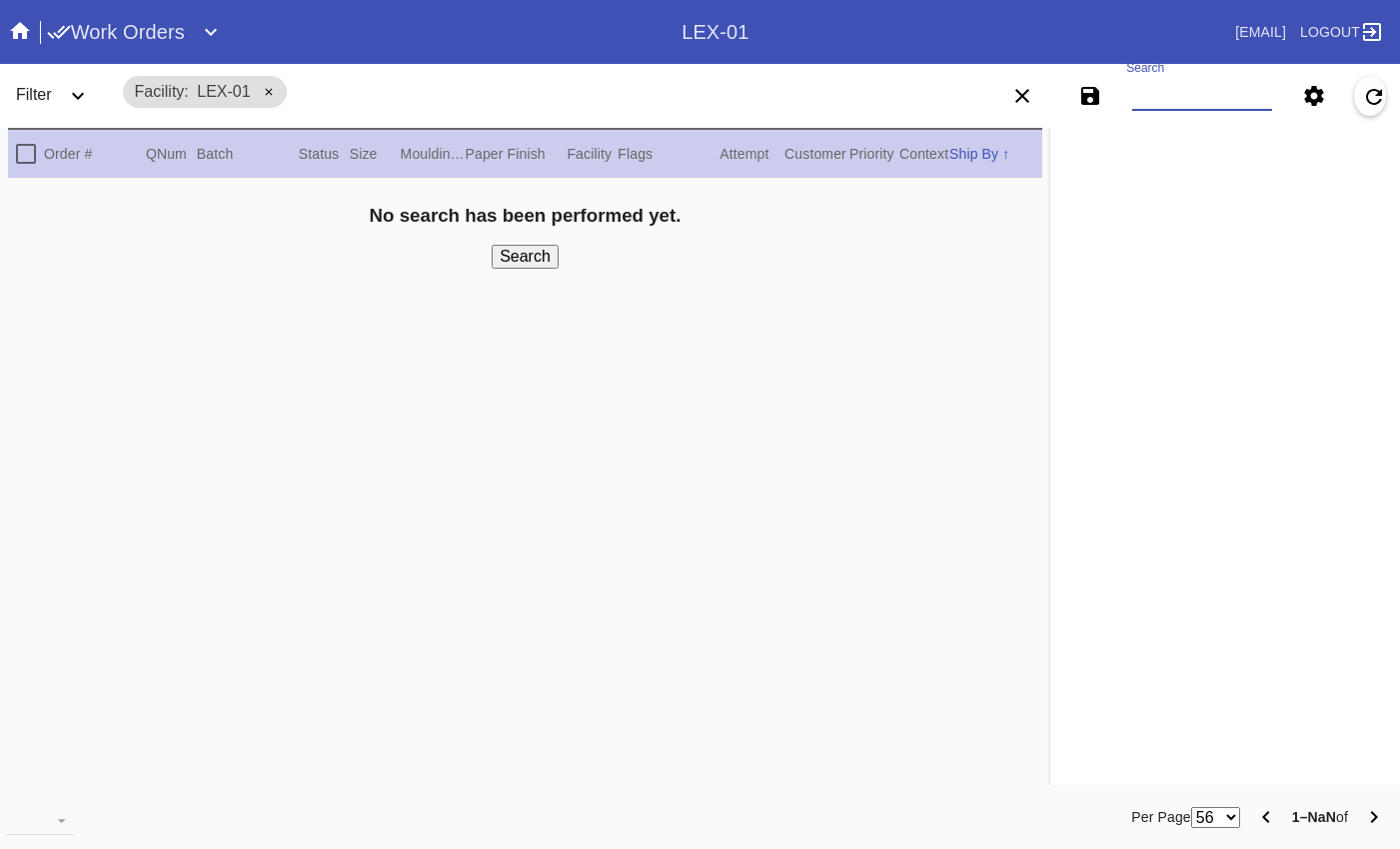 paste on "[ID] [ID] [ID] [ID] [ID] [ID] [ID] [ID]" 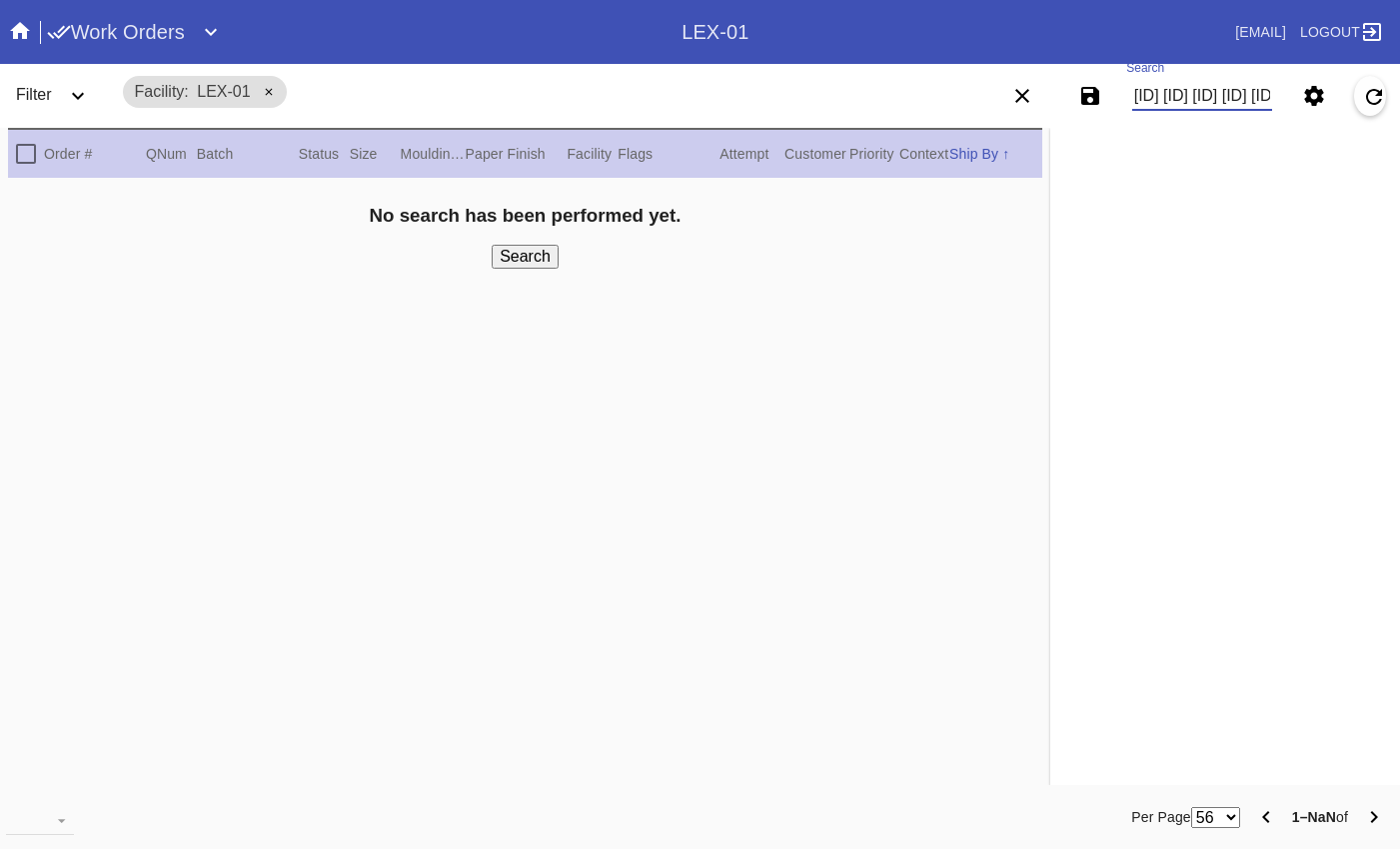 scroll, scrollTop: 0, scrollLeft: 1235, axis: horizontal 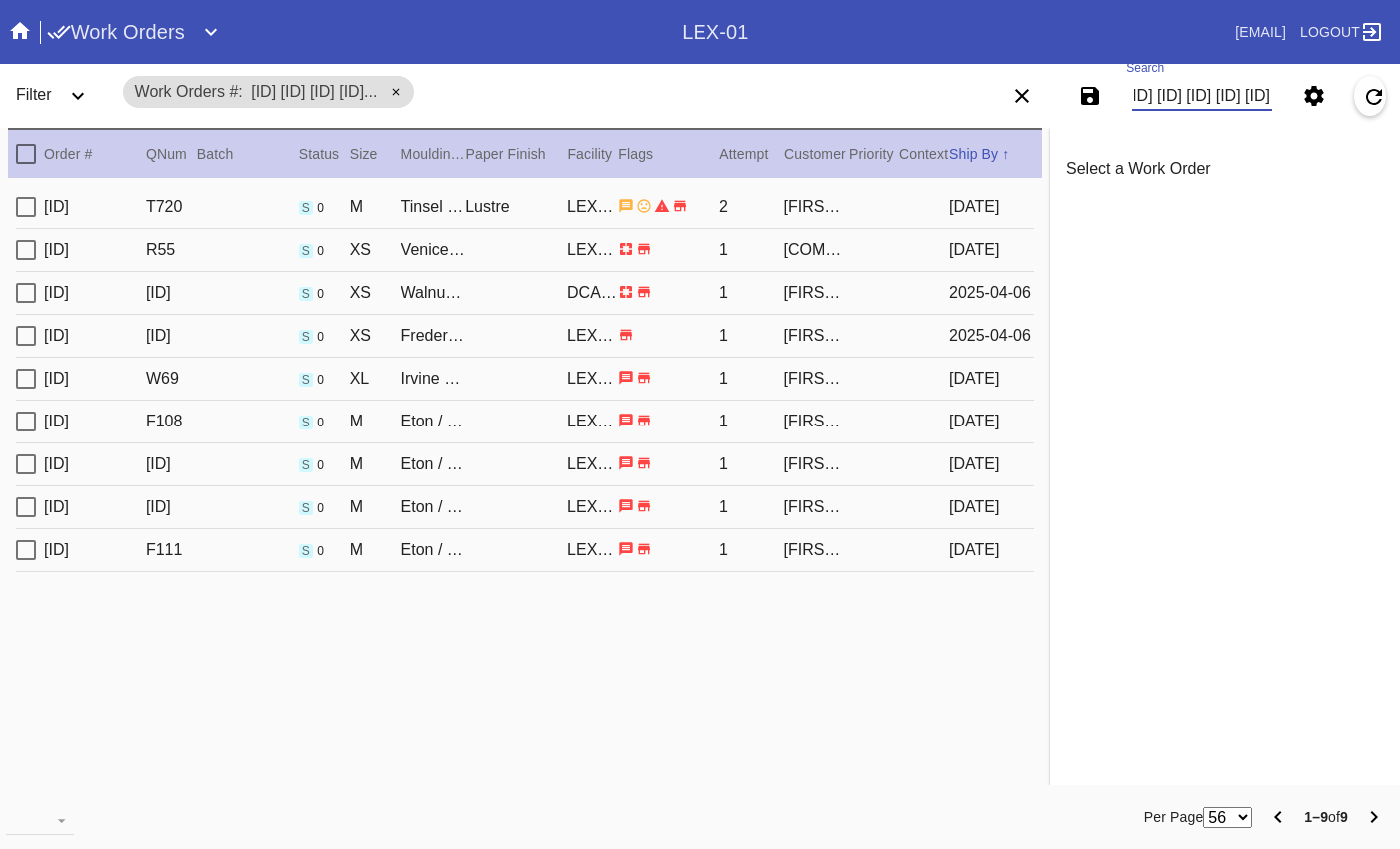 type on "[ID] [ID] [ID] [ID] [ID] [ID] [ID] [ID]" 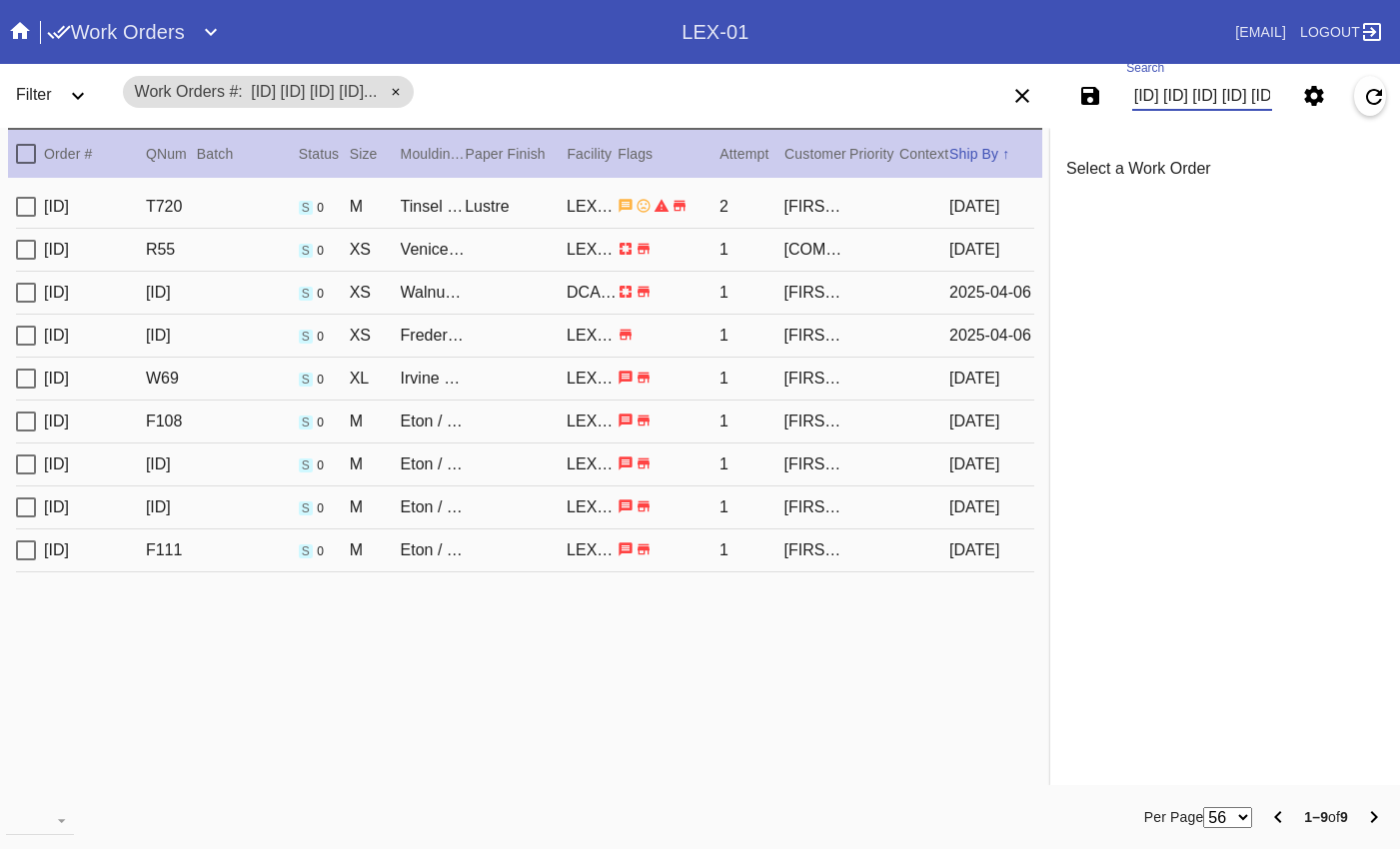 click on "[ID]" at bounding box center [95, 207] 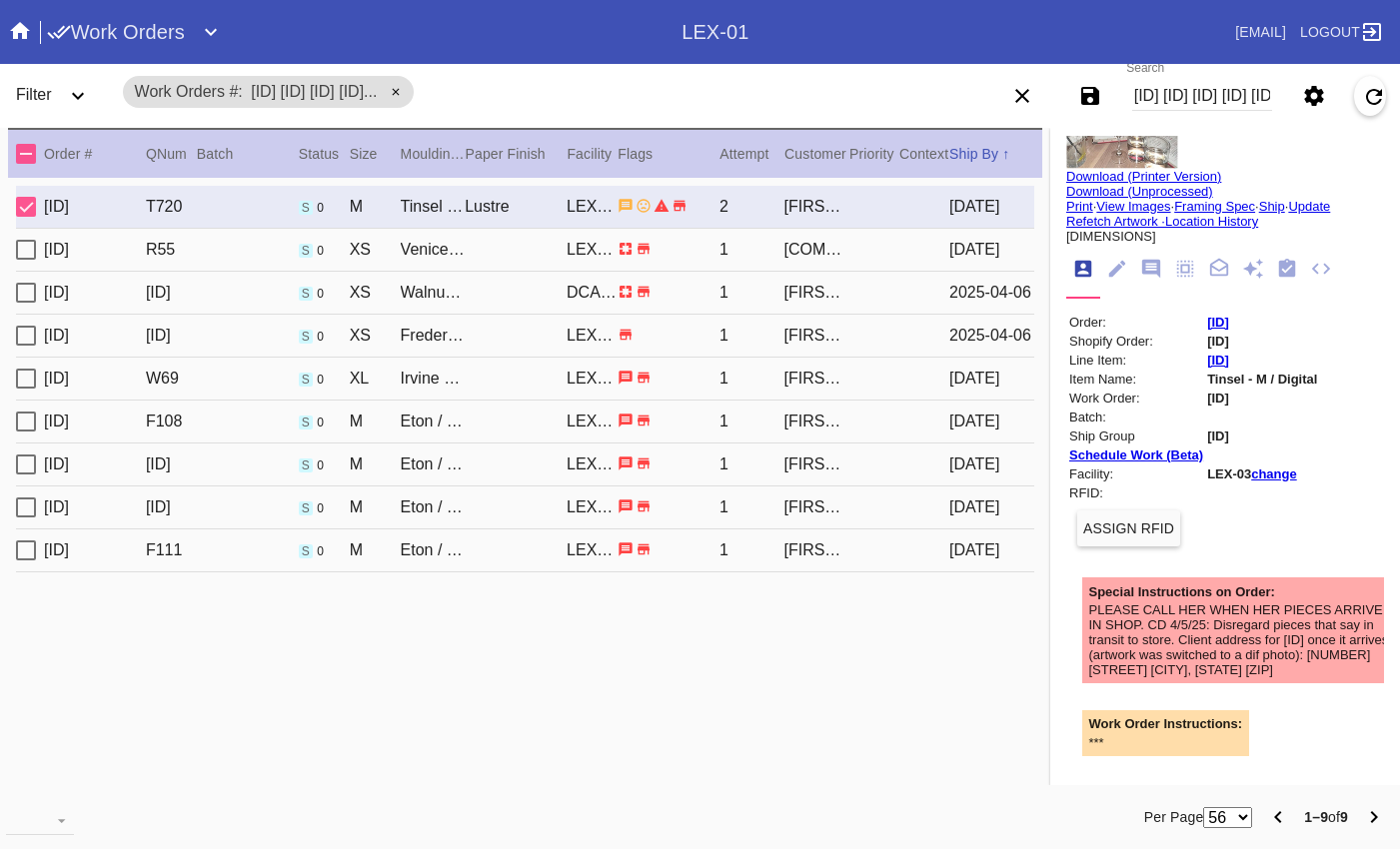 scroll, scrollTop: 0, scrollLeft: 0, axis: both 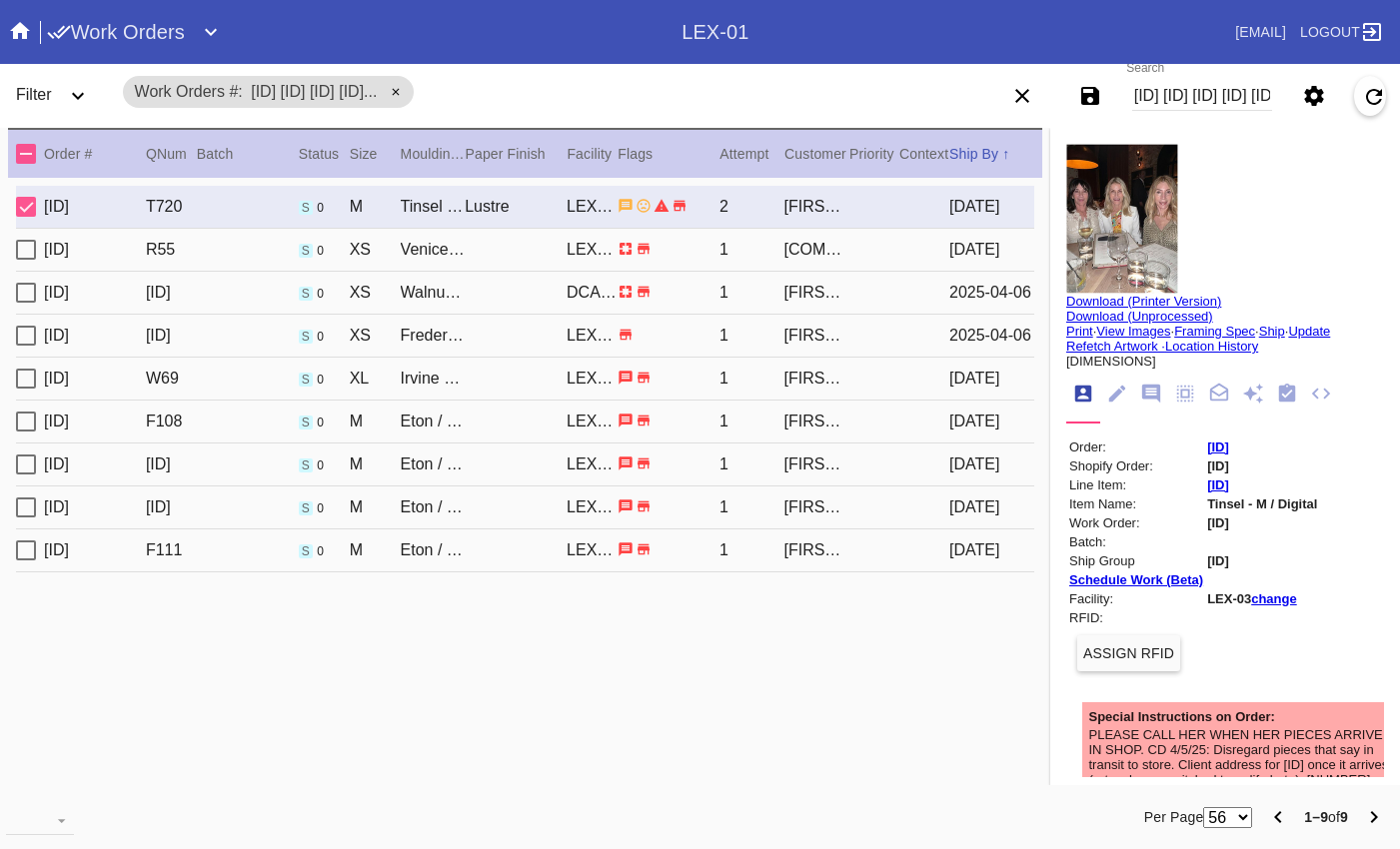 click on "[ID]" at bounding box center [1218, 446] 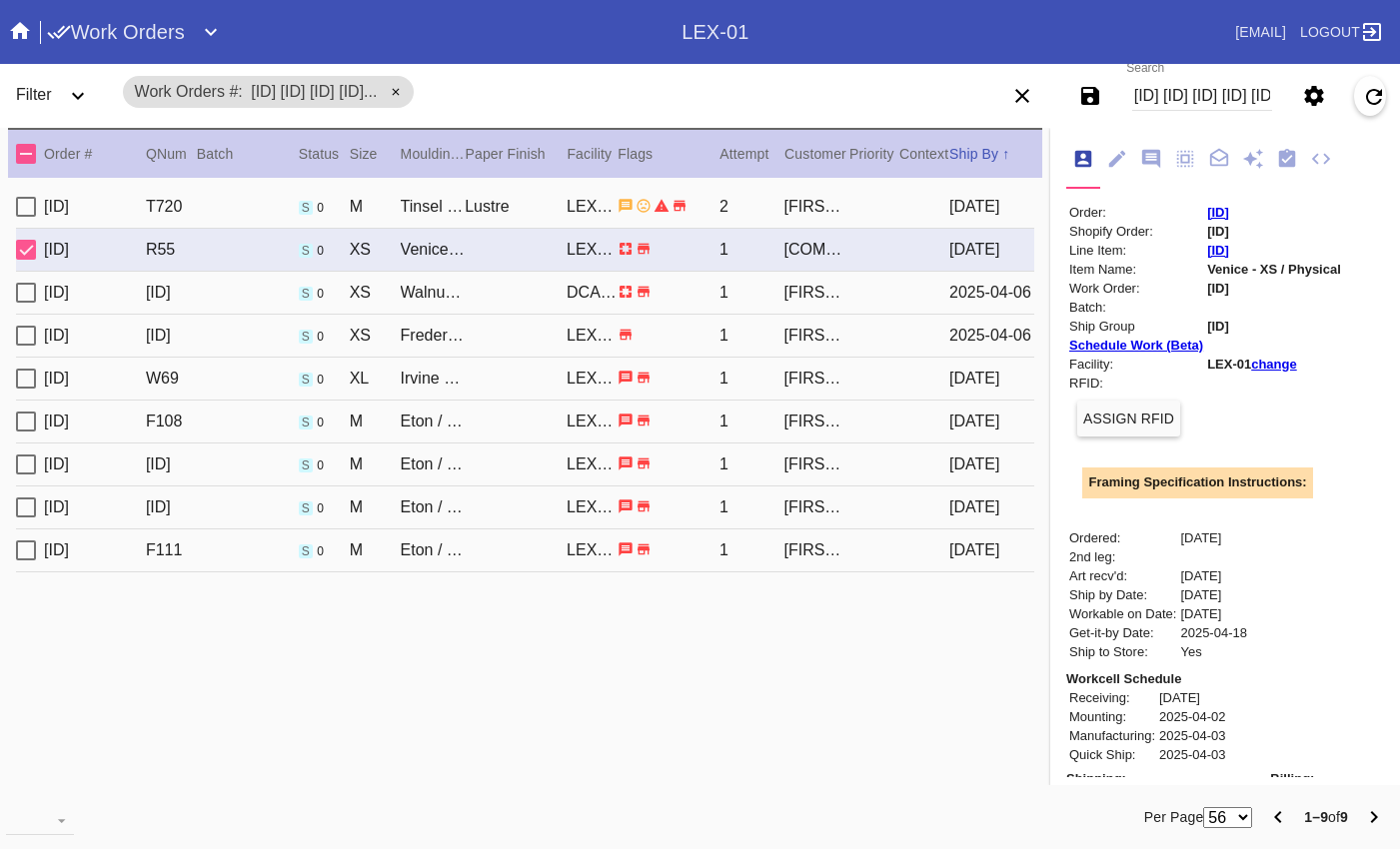 scroll, scrollTop: 199, scrollLeft: 0, axis: vertical 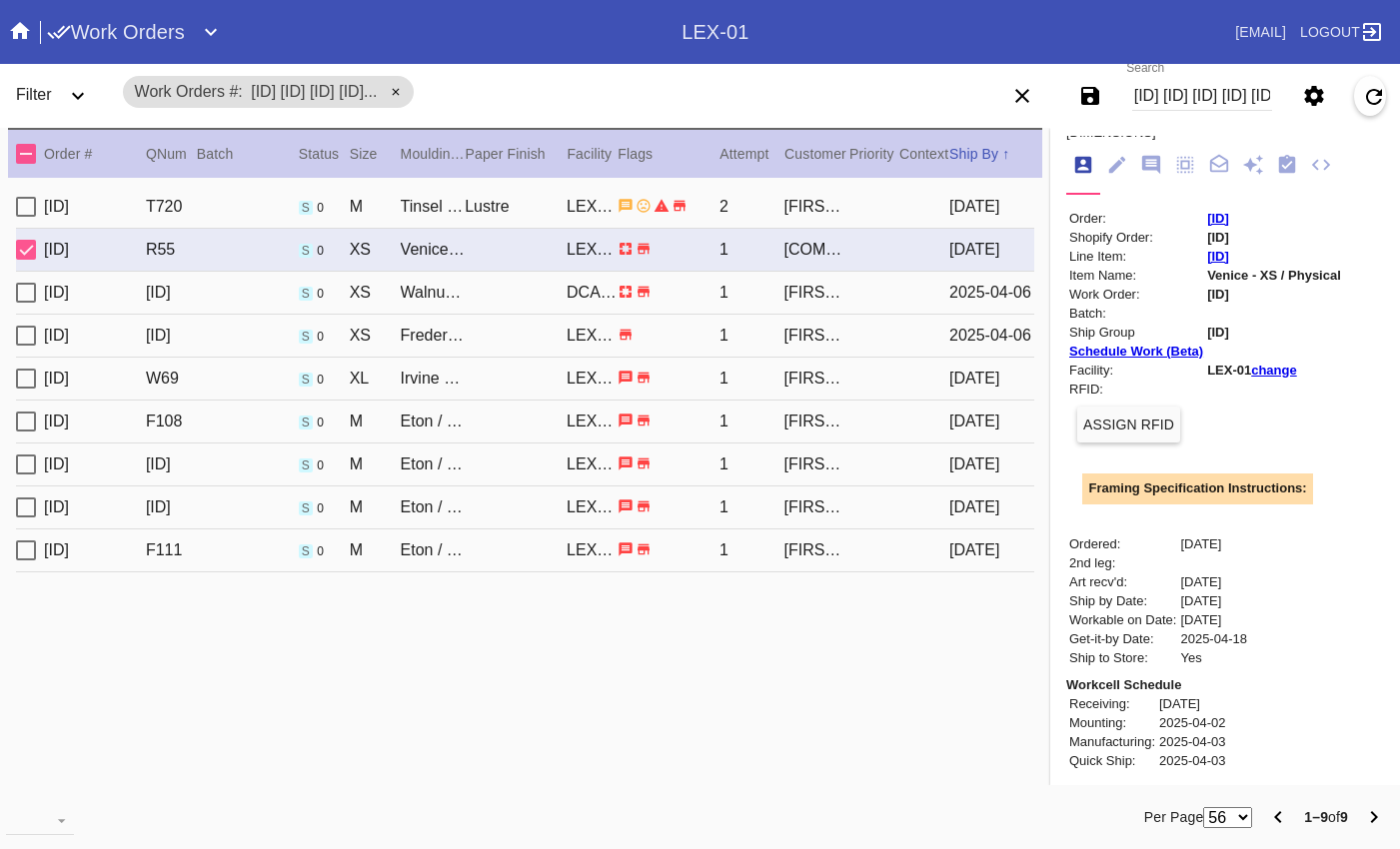 click on "[ID]" at bounding box center (1218, 218) 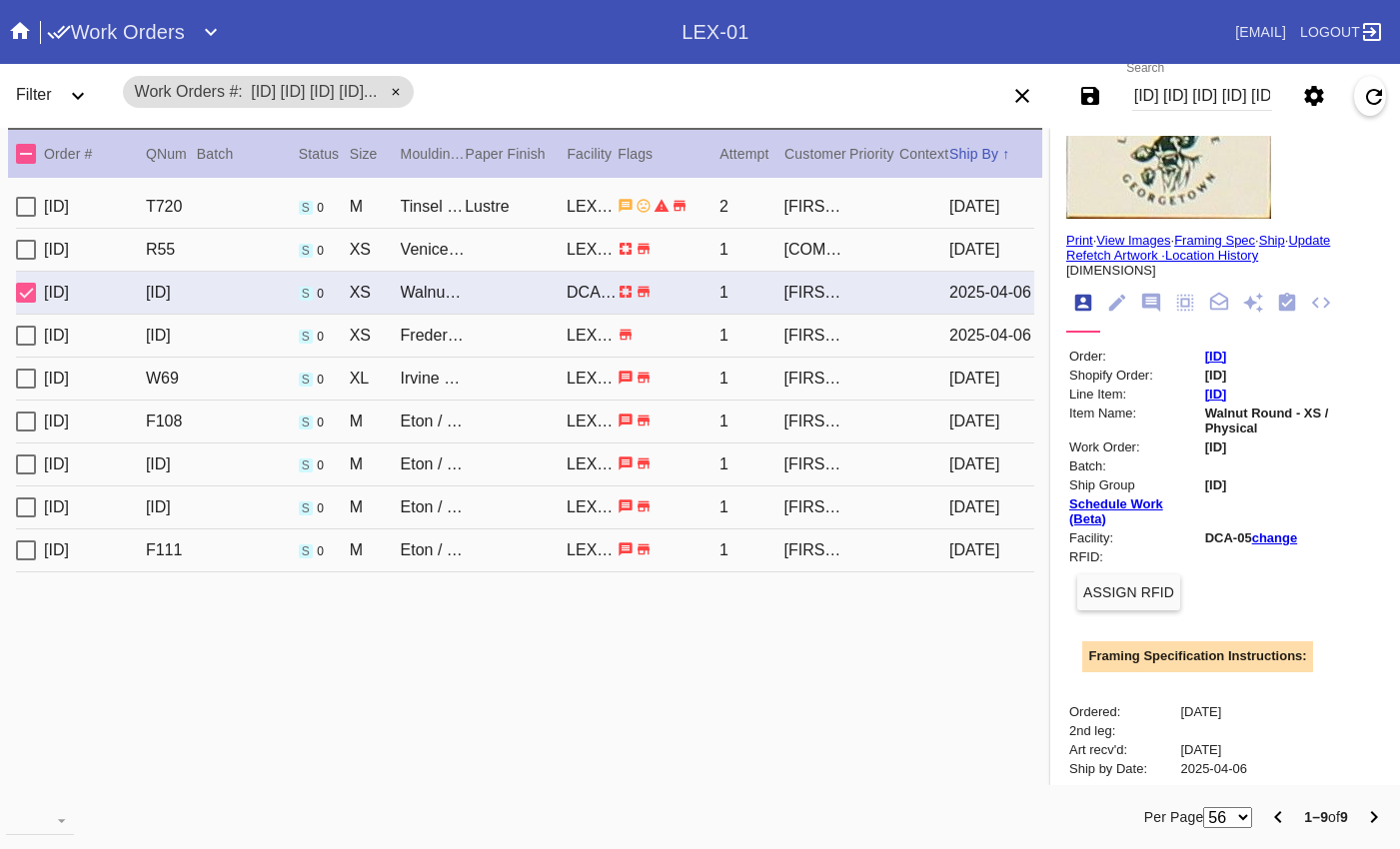 scroll, scrollTop: 0, scrollLeft: 0, axis: both 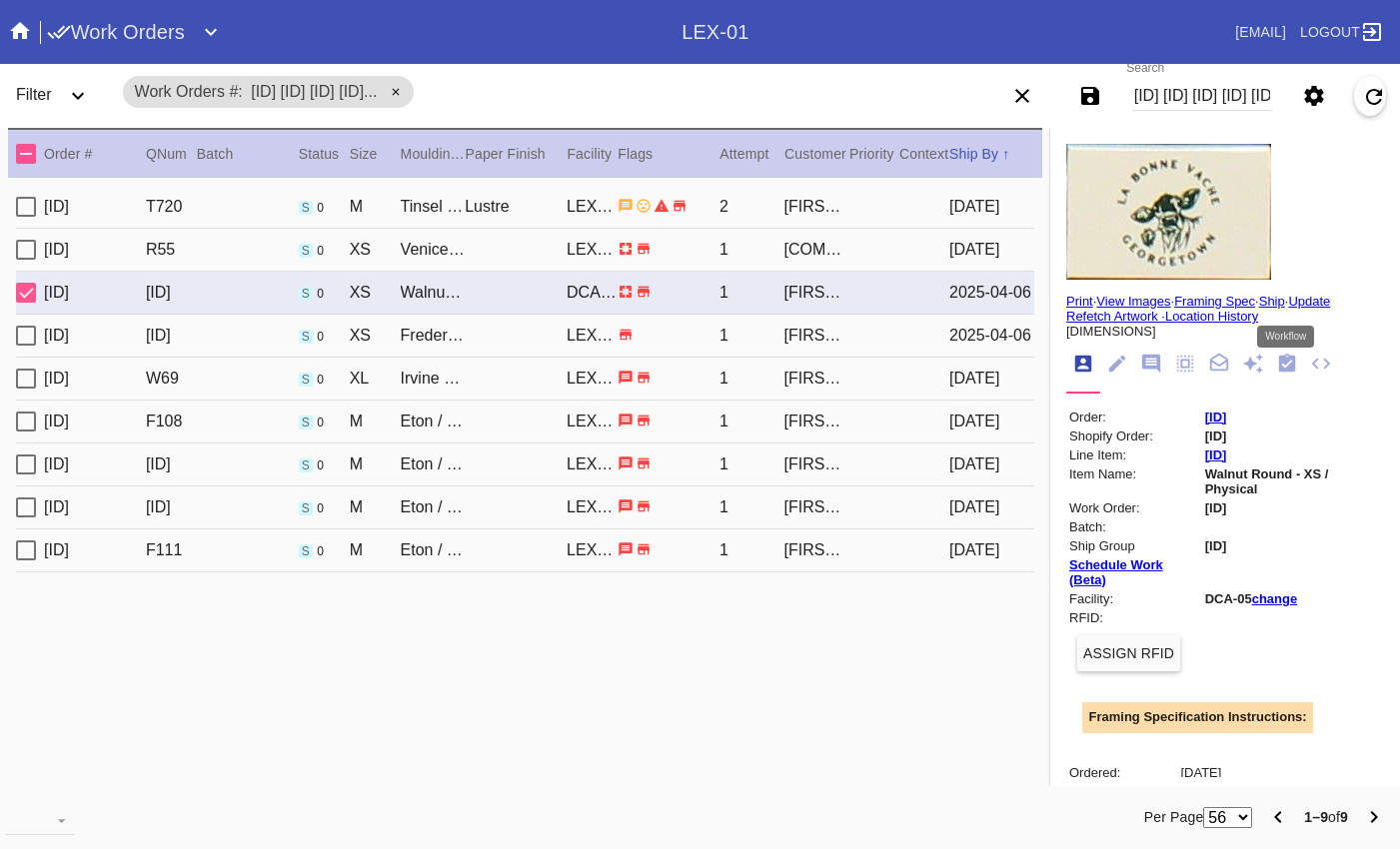 click 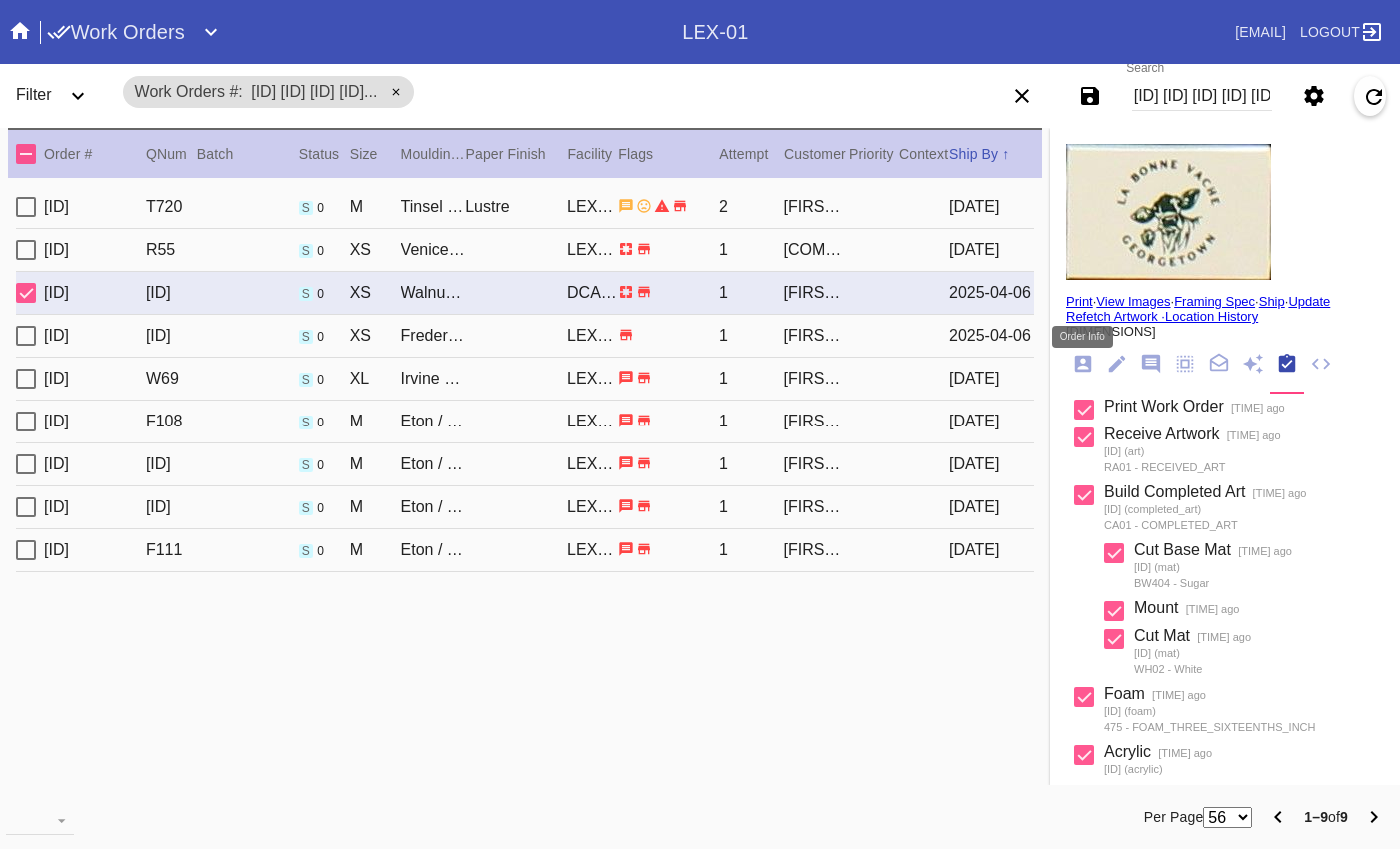 click 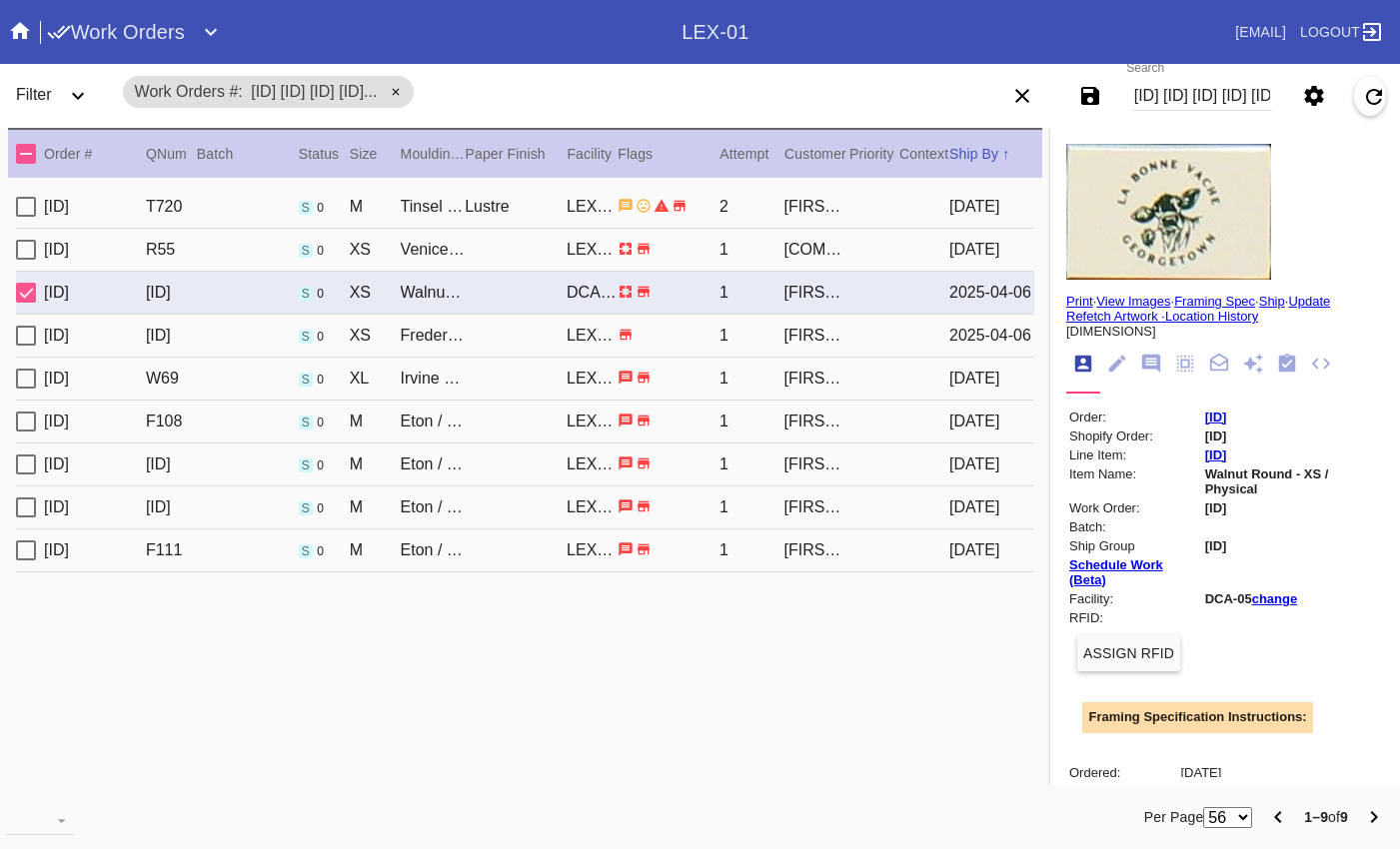 click on "[ID]" at bounding box center (1216, 417) 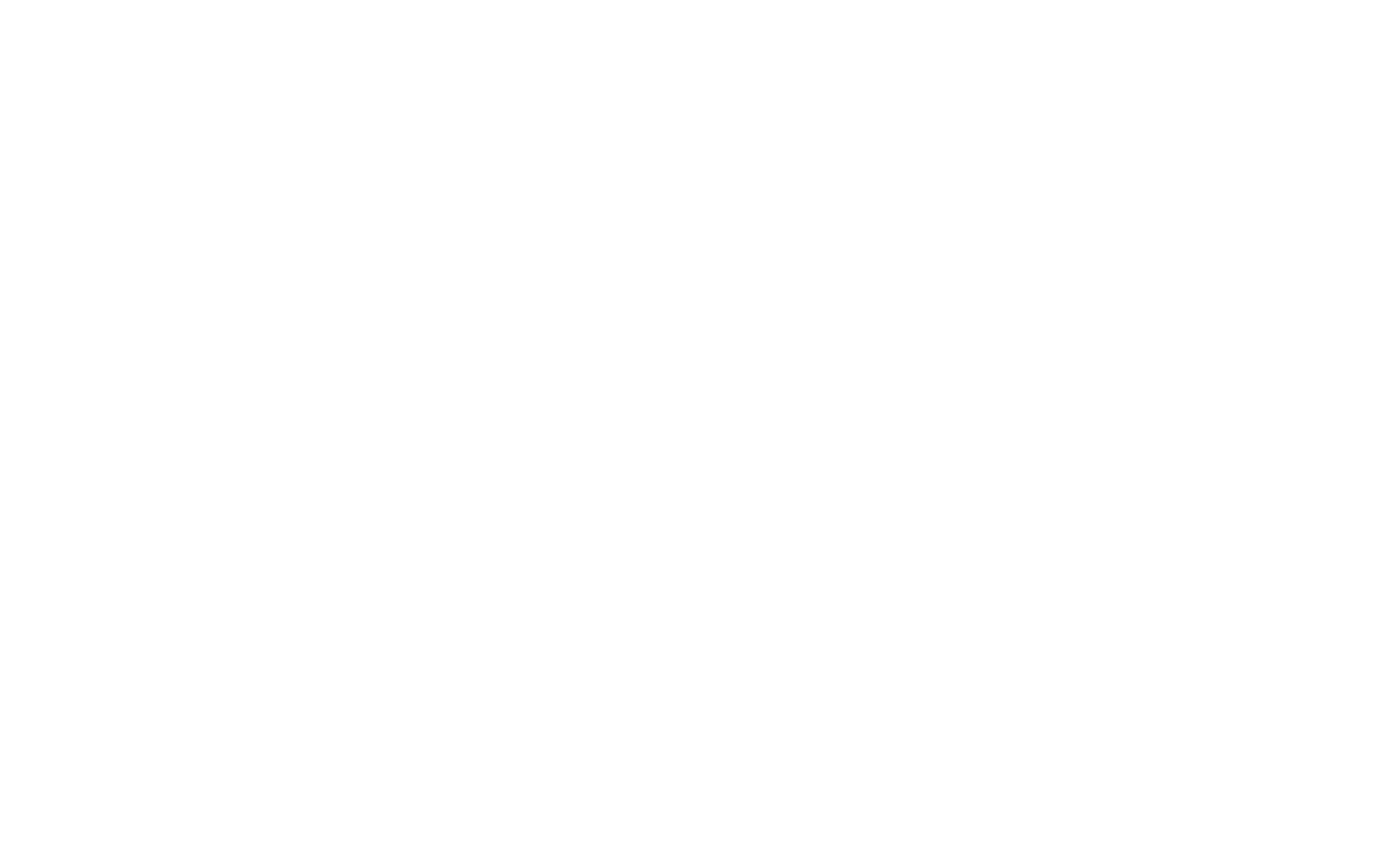 scroll, scrollTop: 0, scrollLeft: 0, axis: both 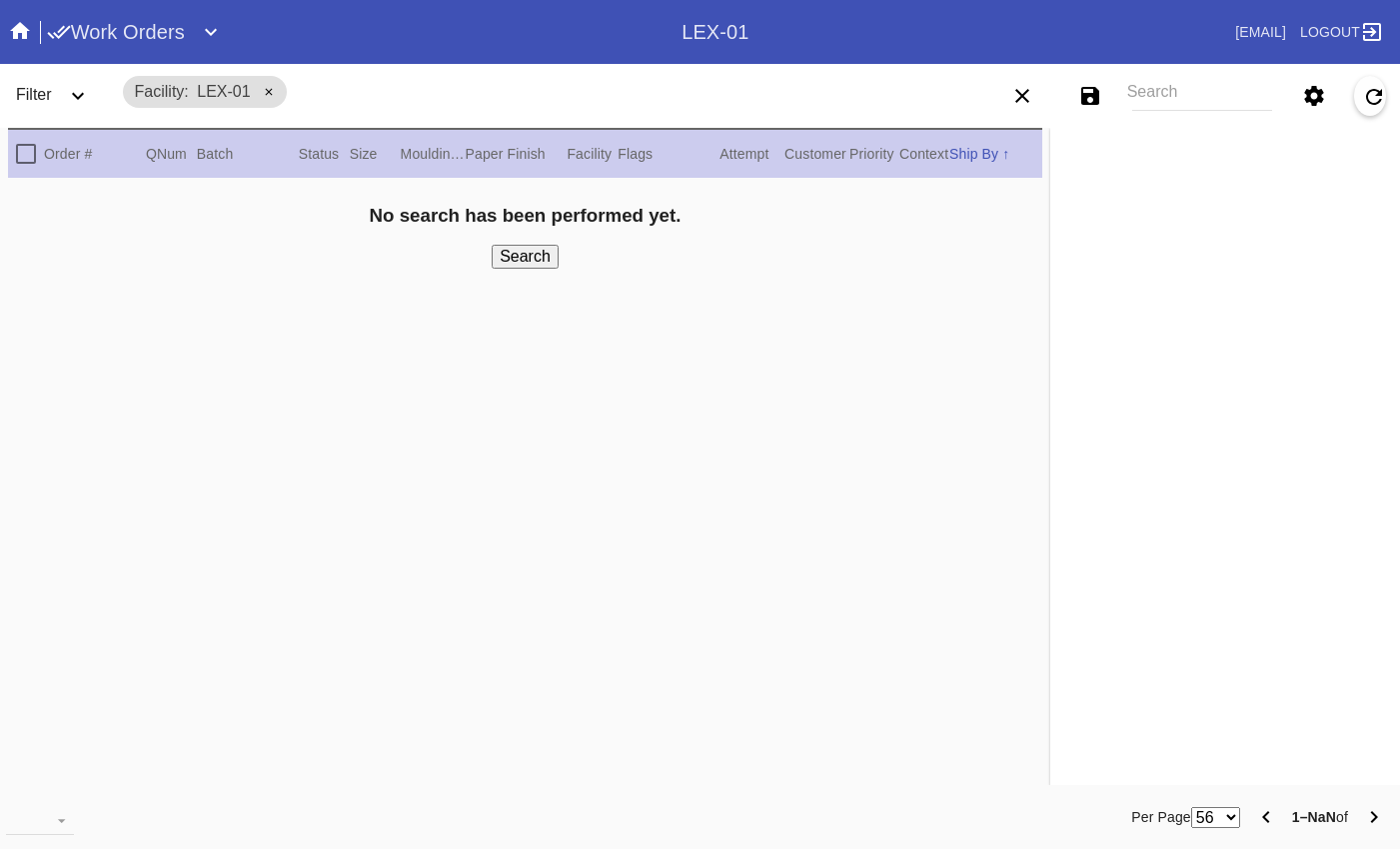 click on "Search" at bounding box center [1202, 96] 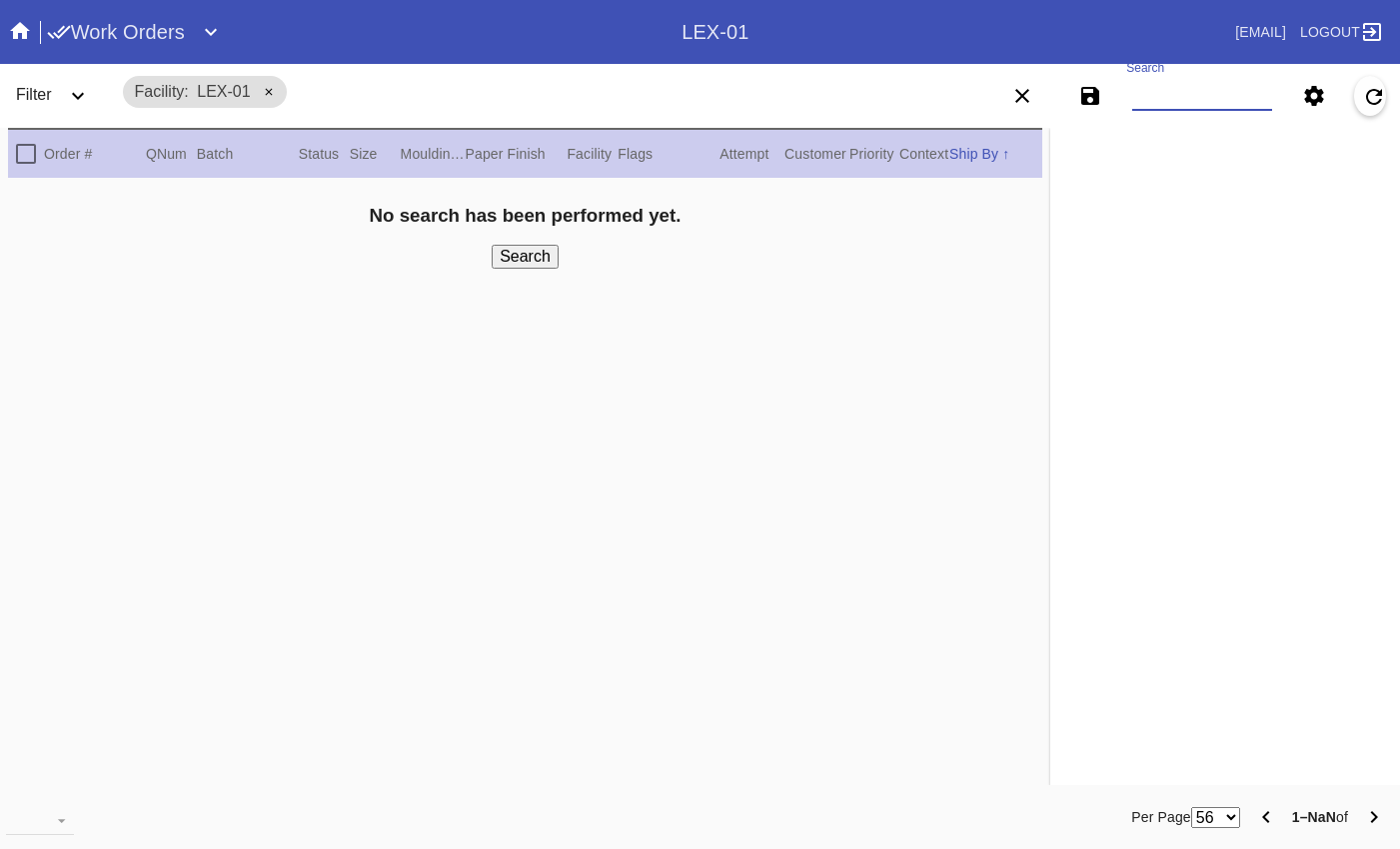 paste on "W454862993408917" 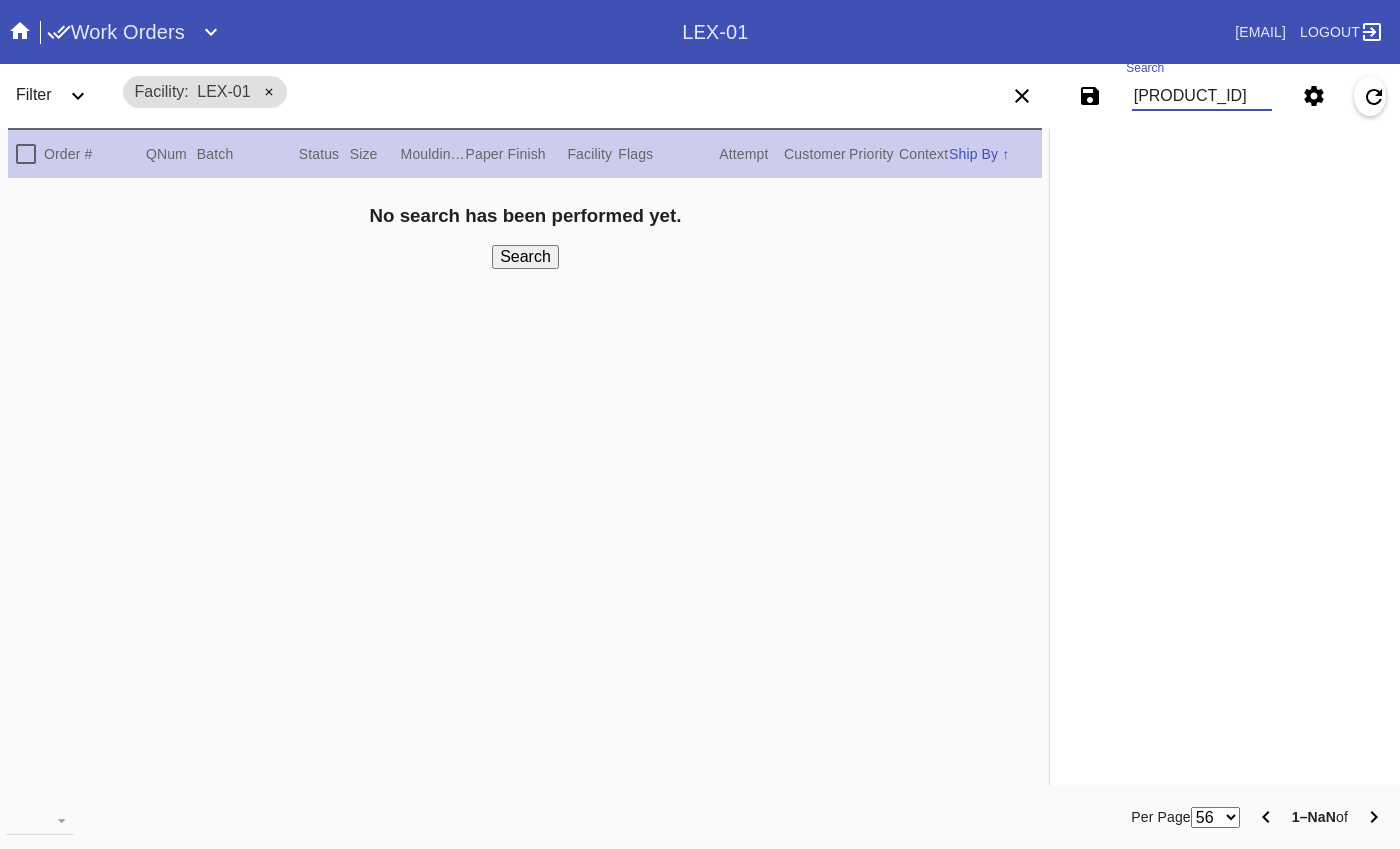 scroll, scrollTop: 0, scrollLeft: 14, axis: horizontal 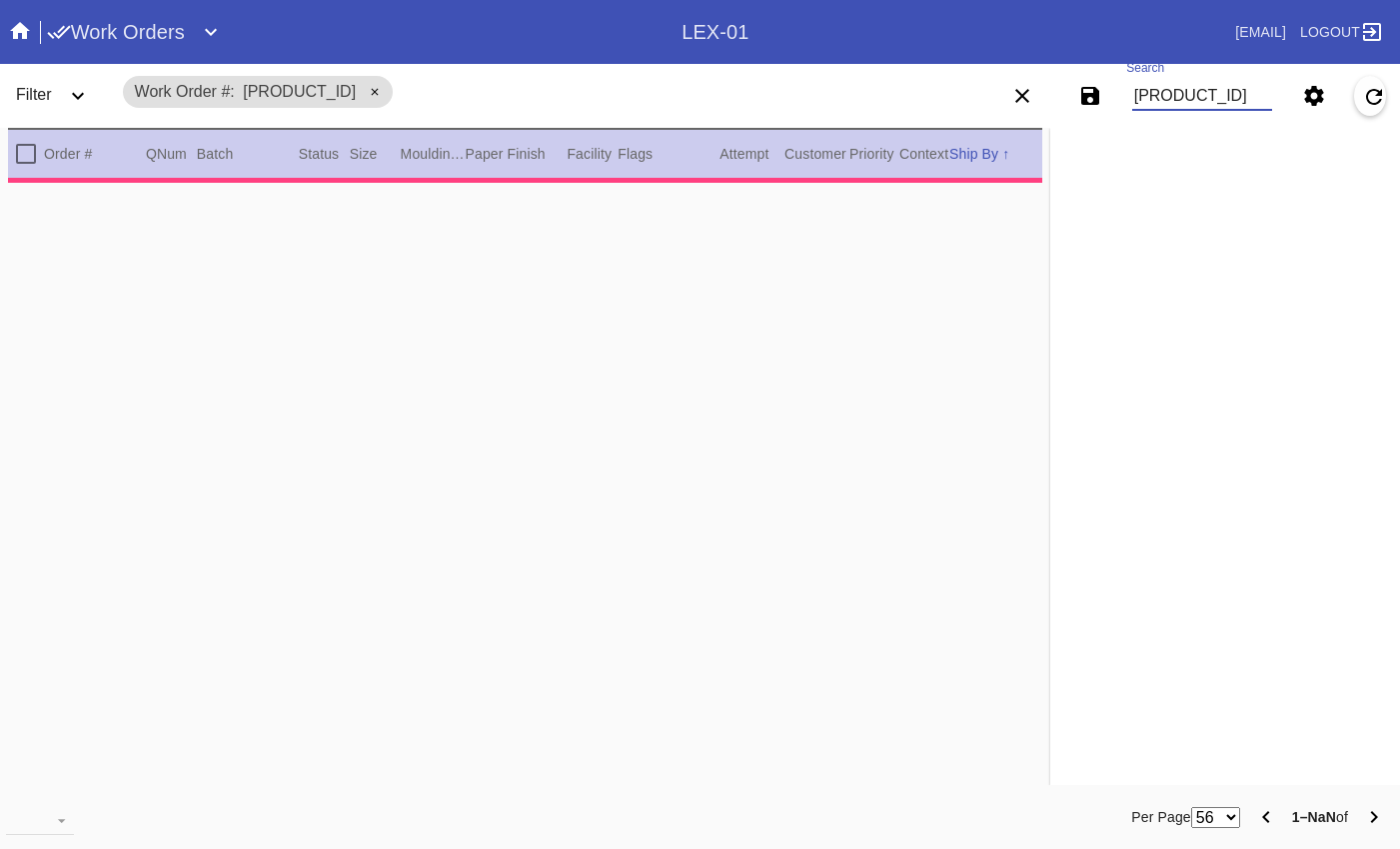 type on "1.5" 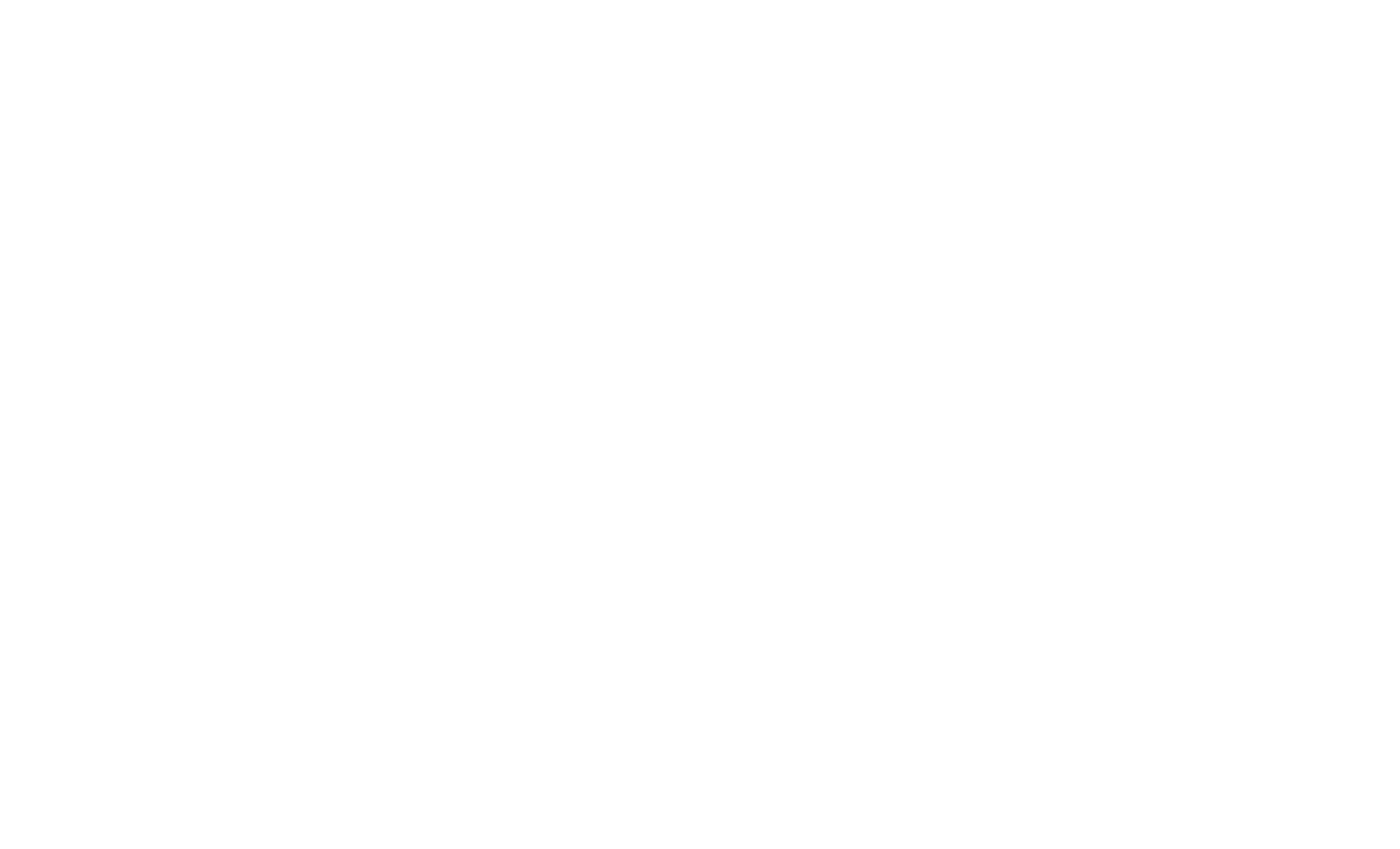 scroll, scrollTop: 0, scrollLeft: 0, axis: both 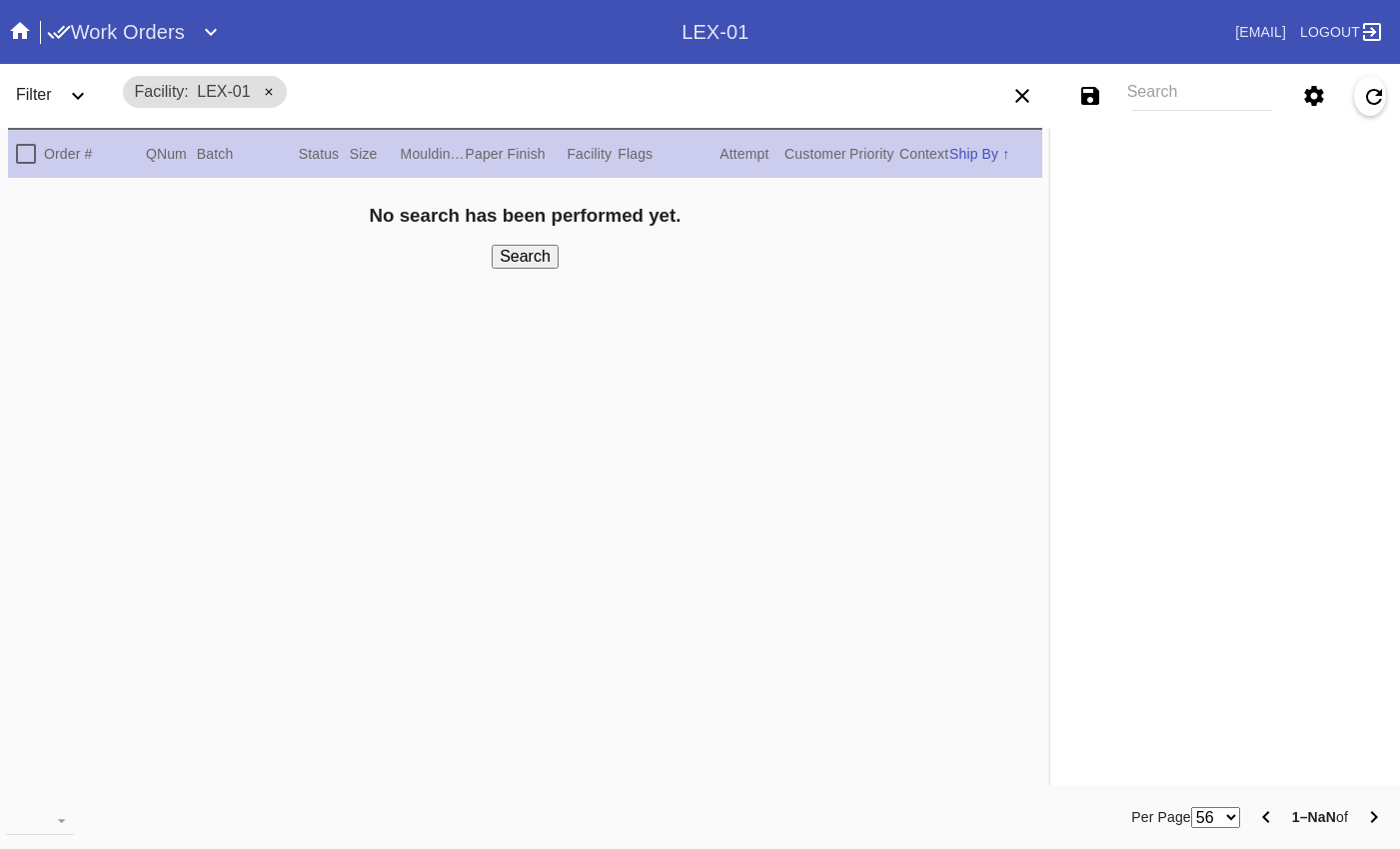 click on "Work Orders" at bounding box center [365, 32] 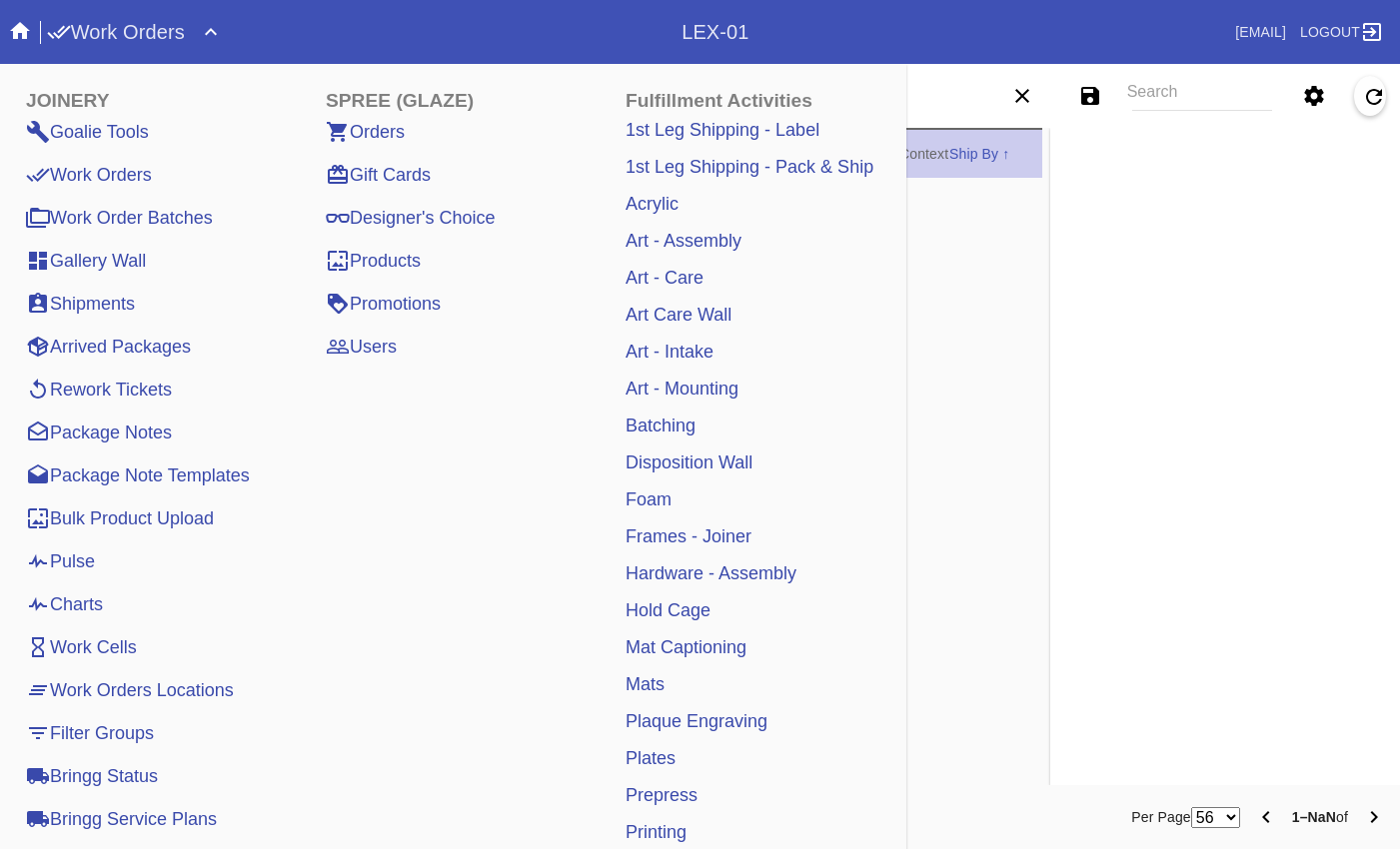 click on "Orders" at bounding box center [365, 132] 